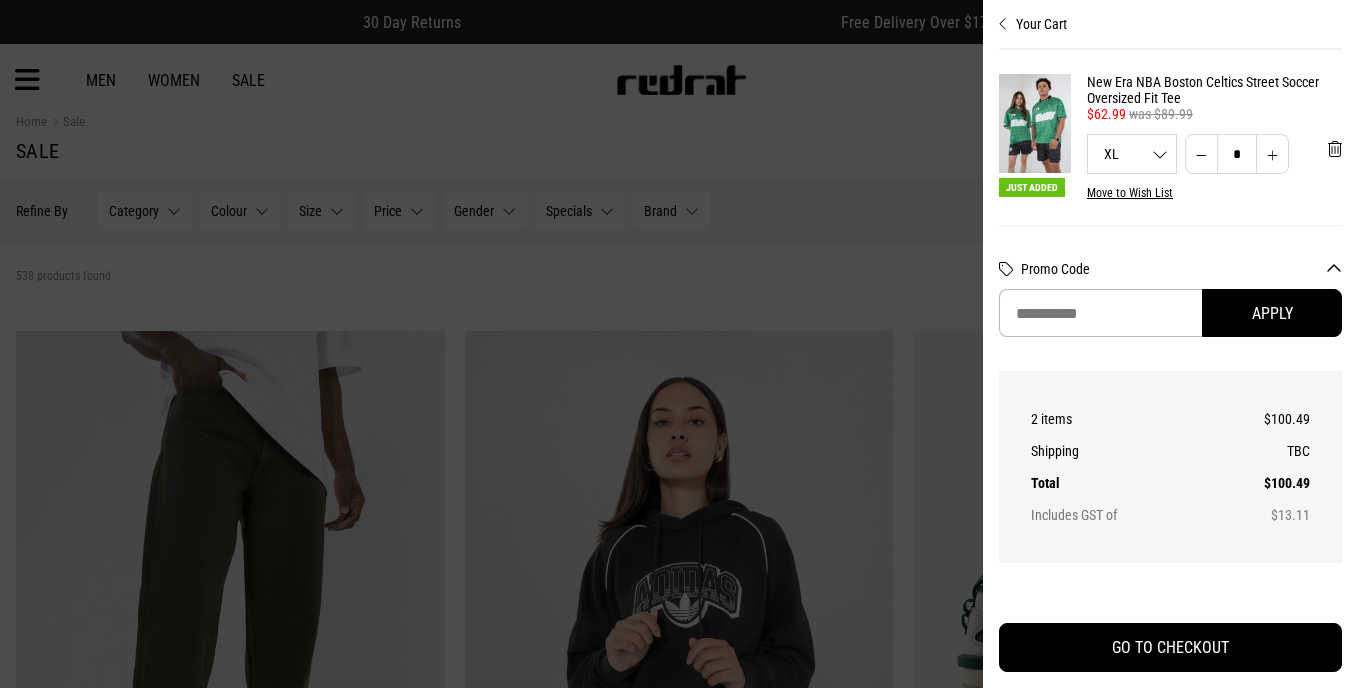 scroll, scrollTop: 22, scrollLeft: 0, axis: vertical 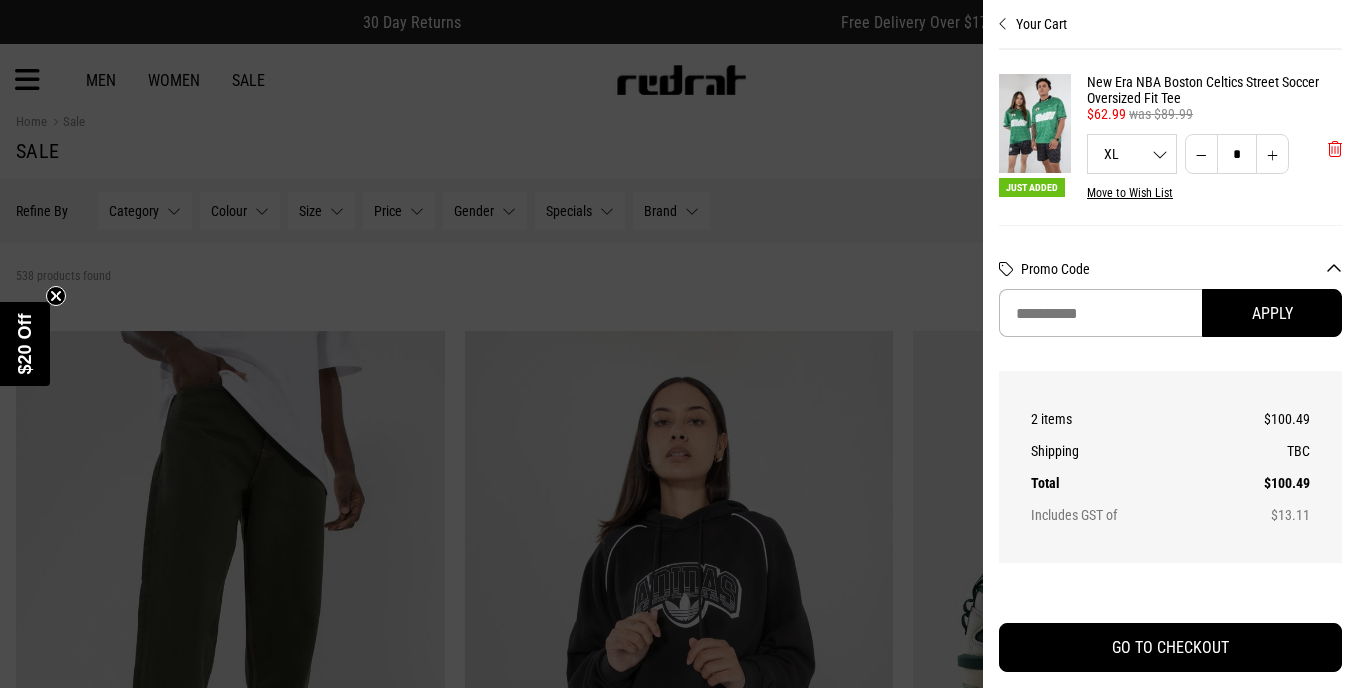 click at bounding box center (1335, 149) 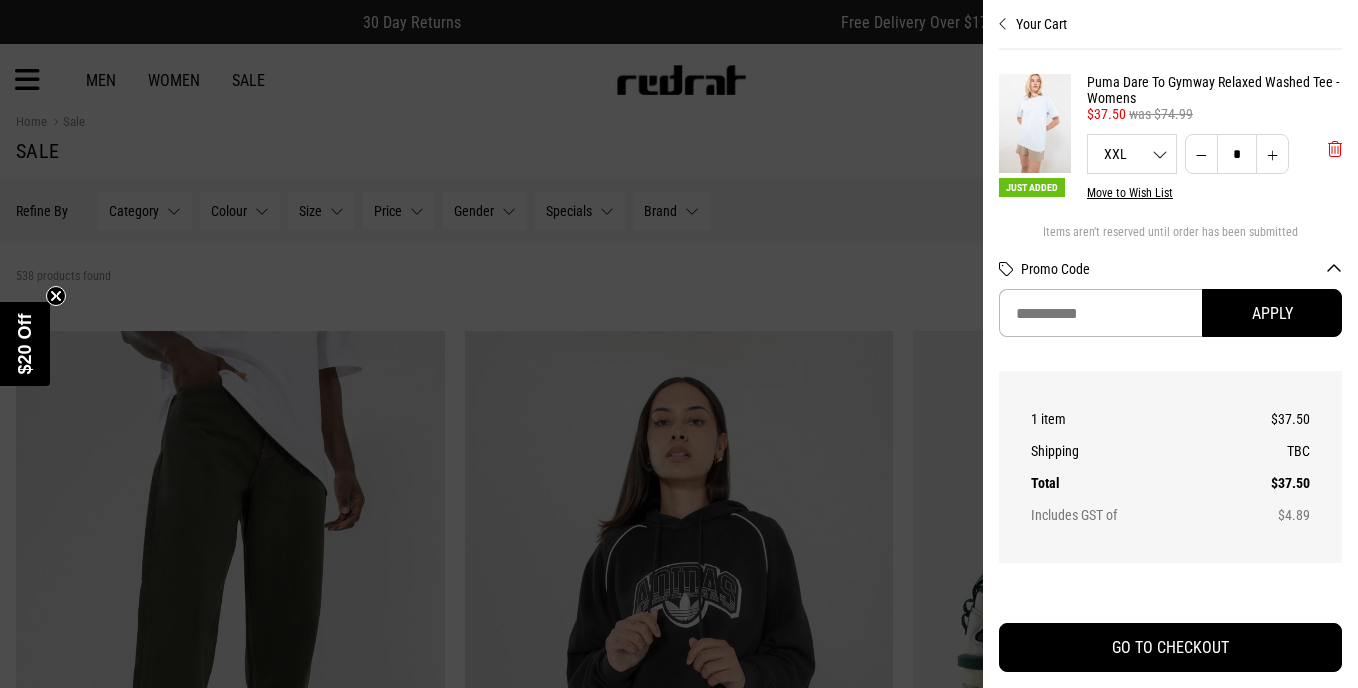 click at bounding box center [1335, 149] 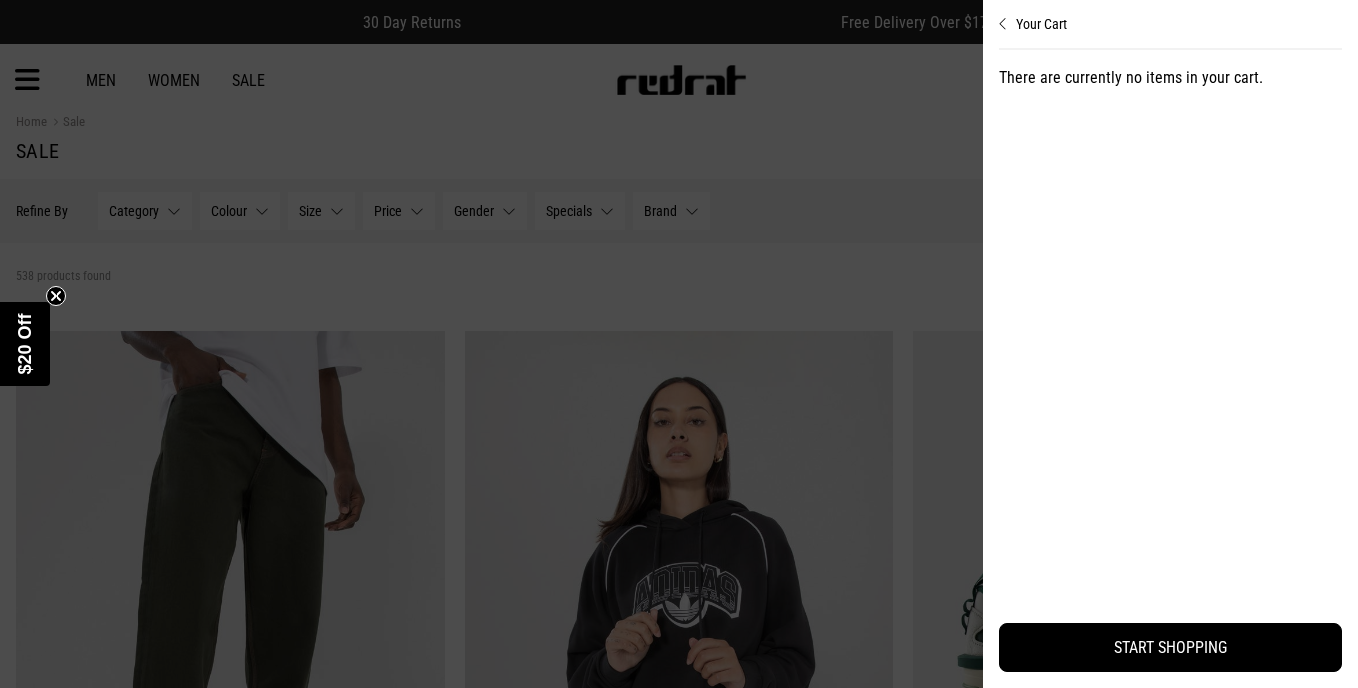 click at bounding box center [679, 344] 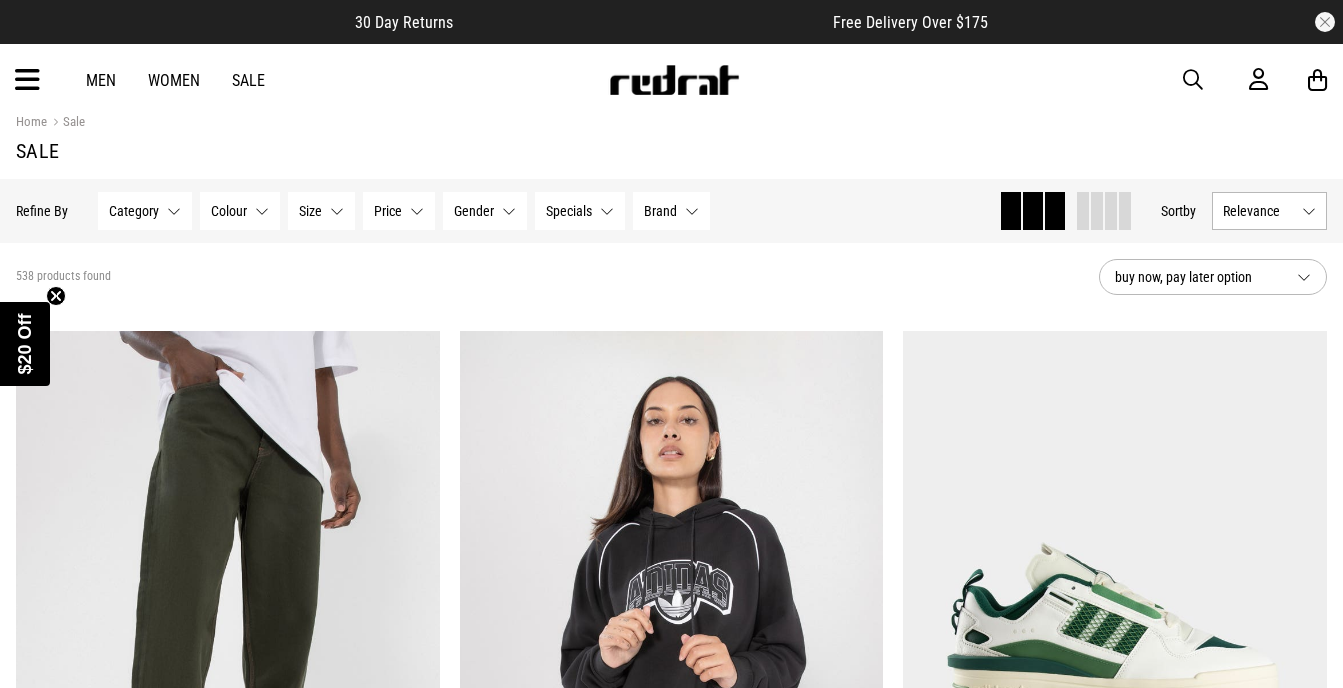 click on "Specials  None selected" at bounding box center (580, 211) 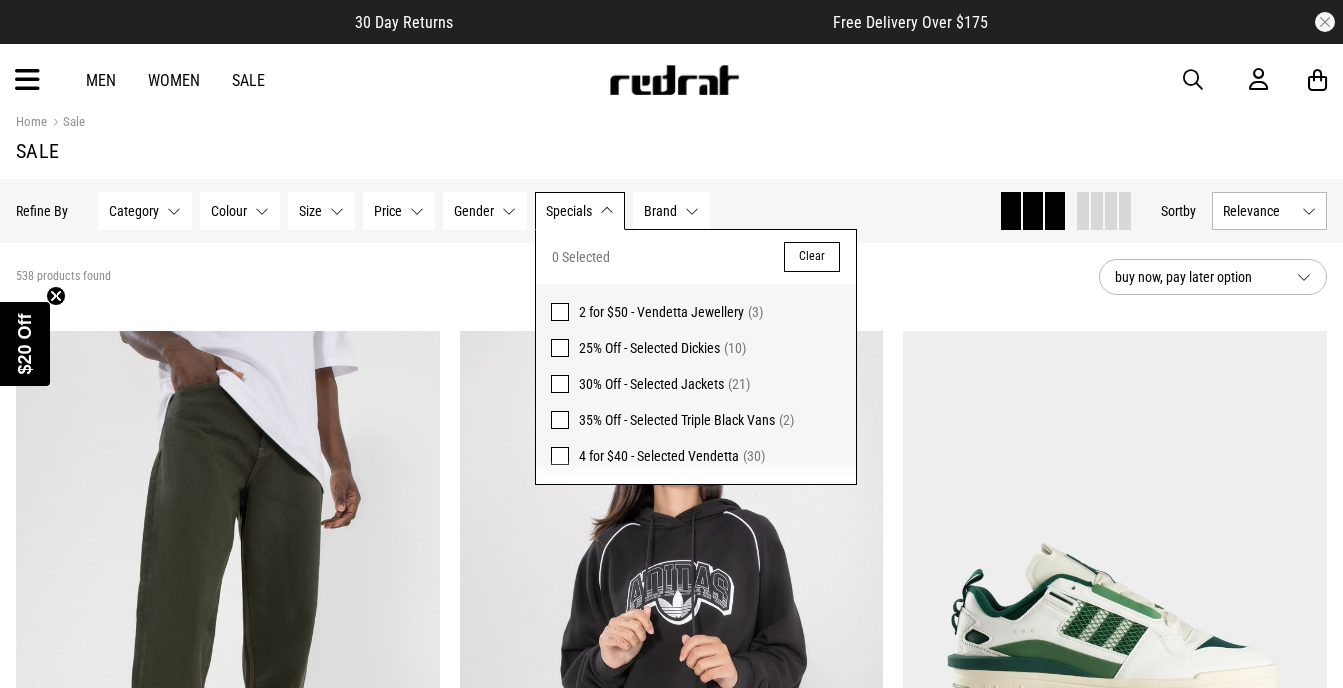click on "538 products found      buy now, pay later option" at bounding box center (671, 277) 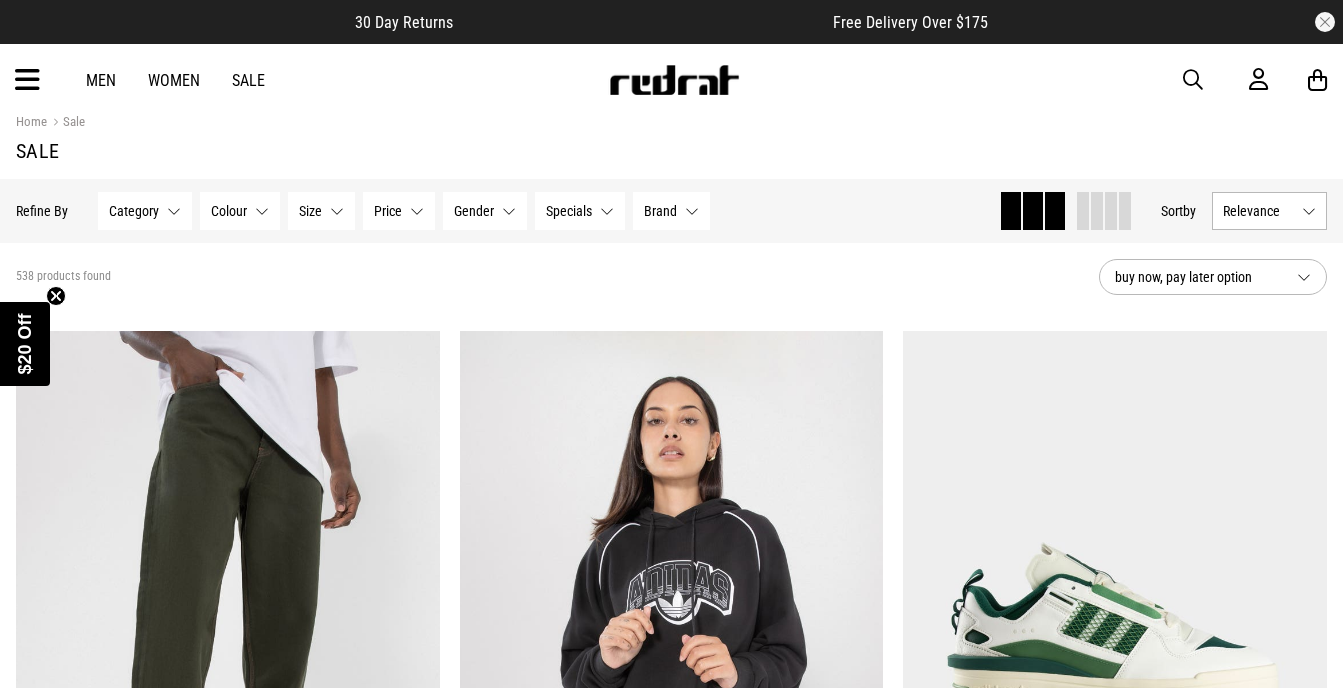 click on "Relevance" at bounding box center (1258, 211) 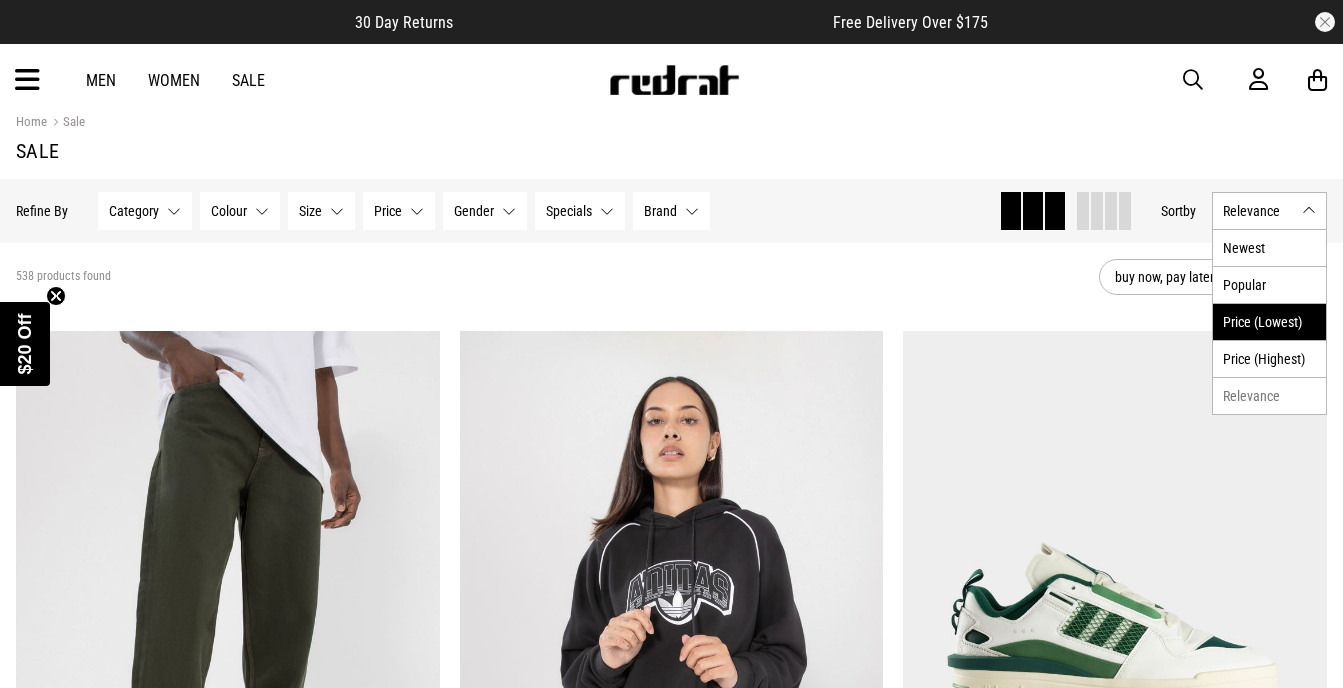 click on "Price (Lowest)" at bounding box center [1269, 321] 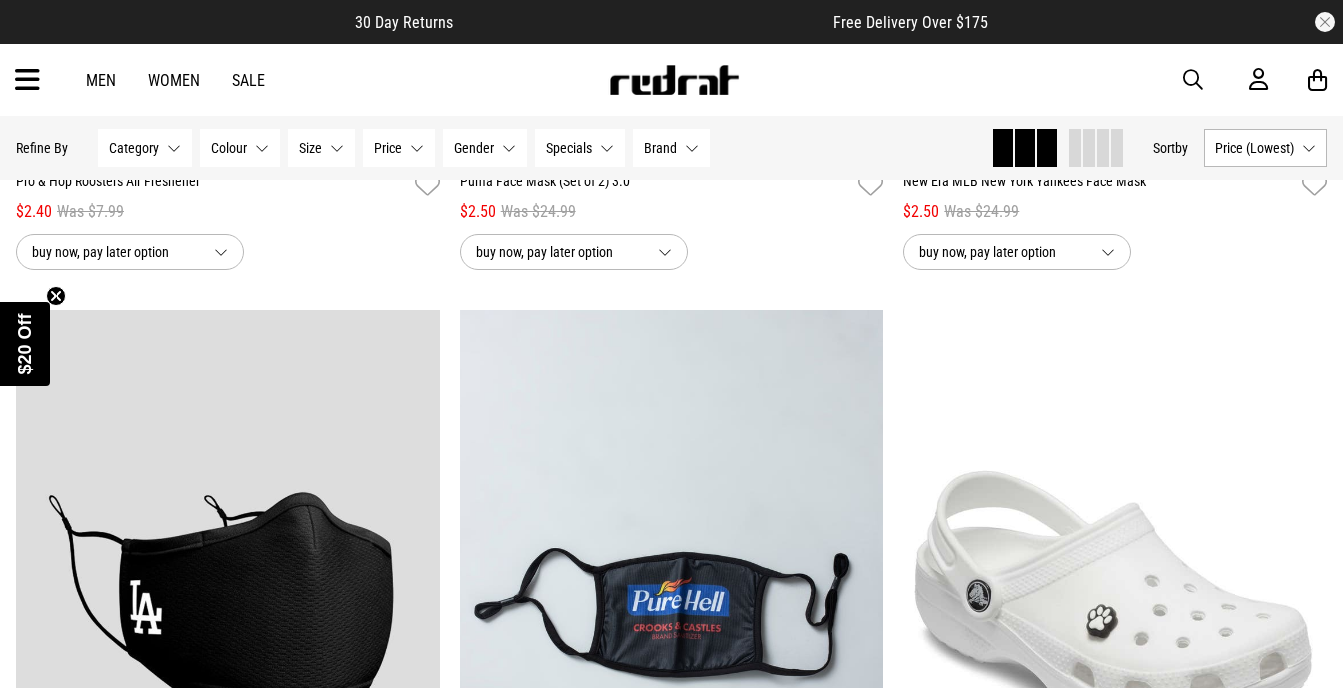 scroll, scrollTop: 1493, scrollLeft: 0, axis: vertical 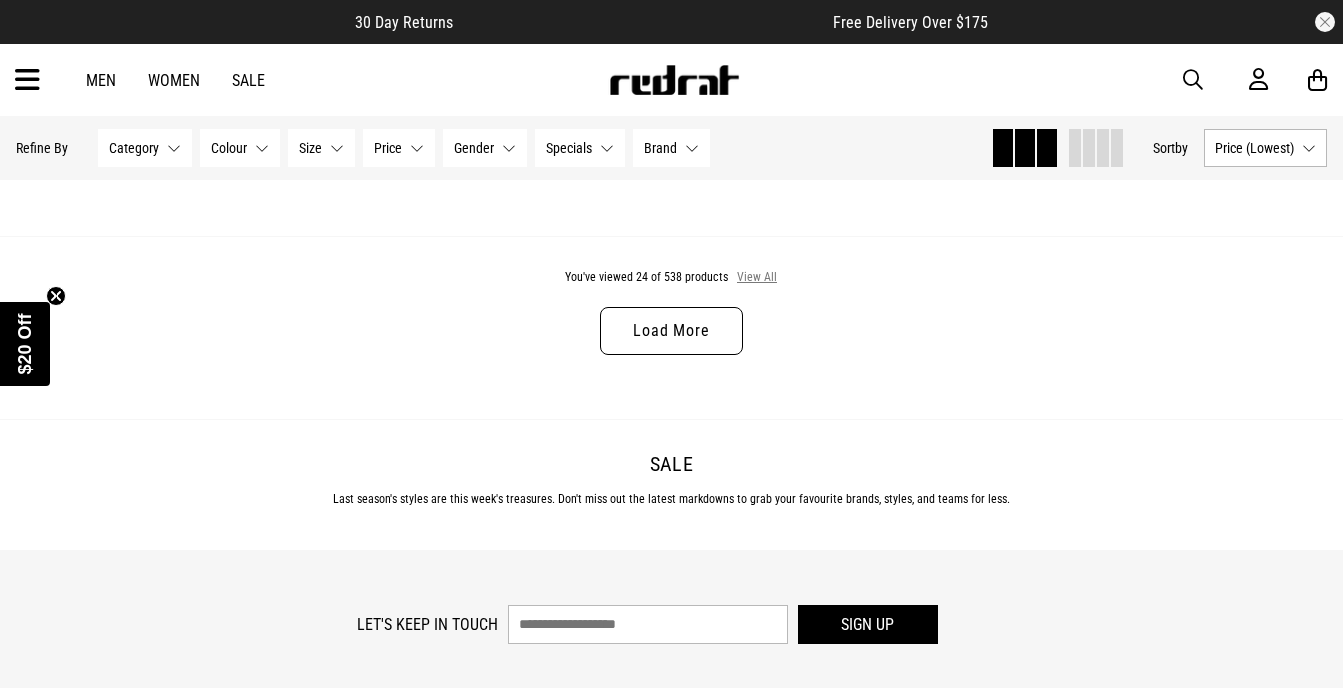 click on "View All" at bounding box center (757, 278) 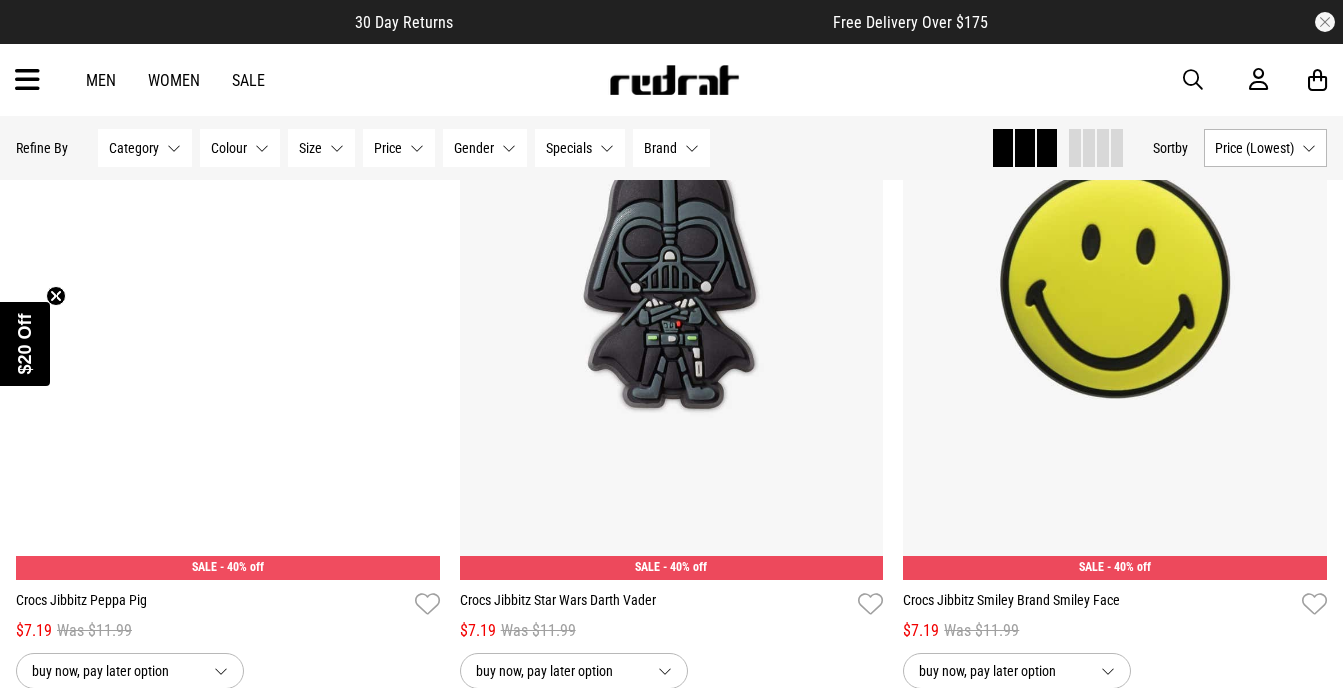 scroll, scrollTop: 11559, scrollLeft: 0, axis: vertical 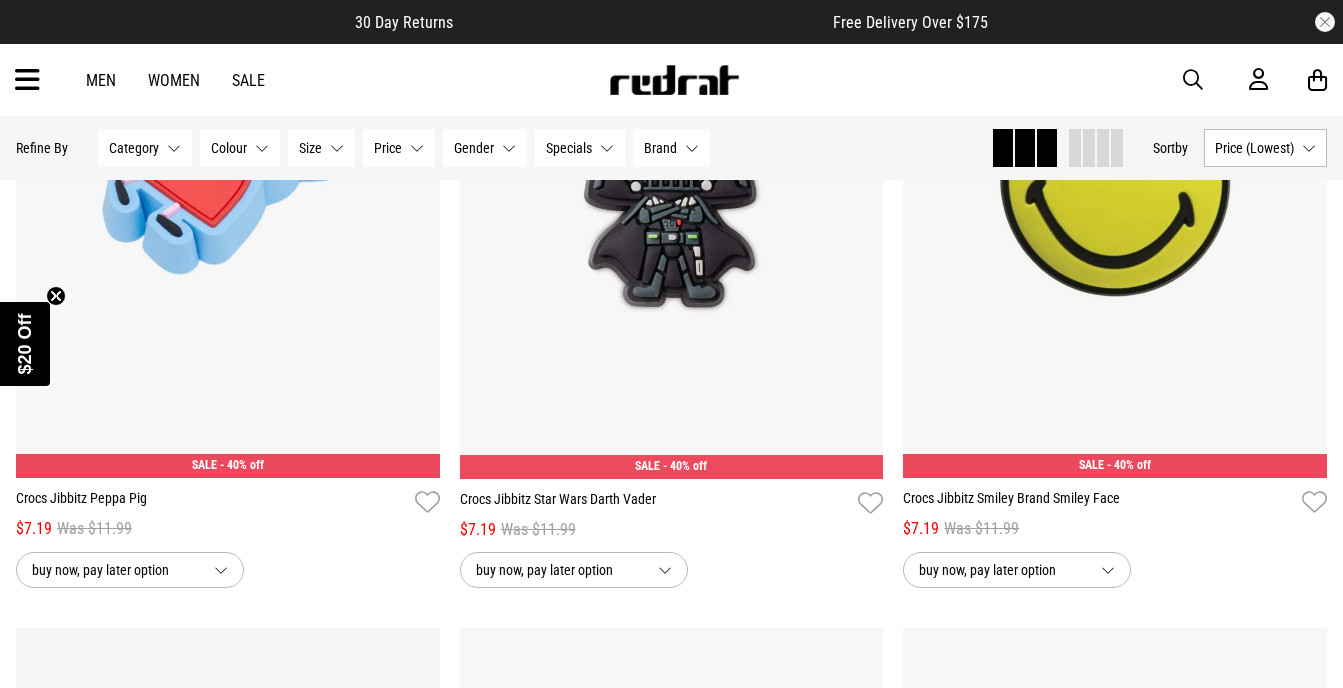click on "Category" at bounding box center (134, 148) 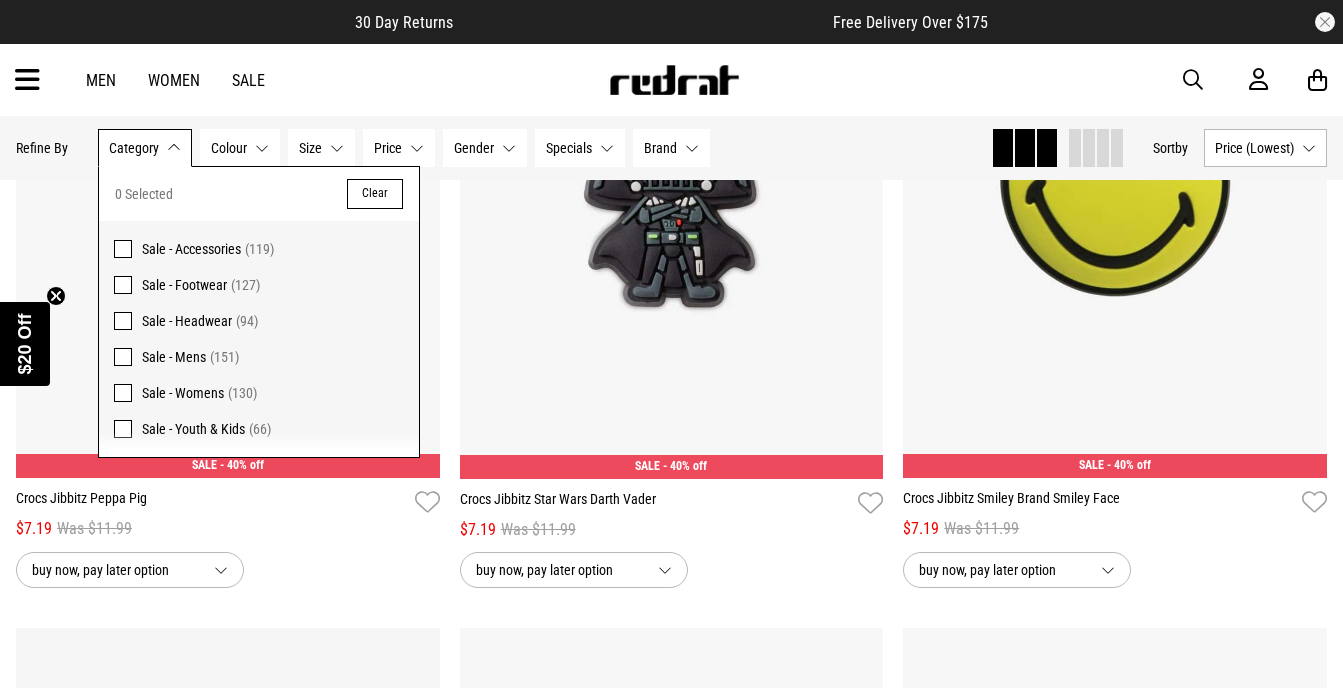 click at bounding box center [123, 285] 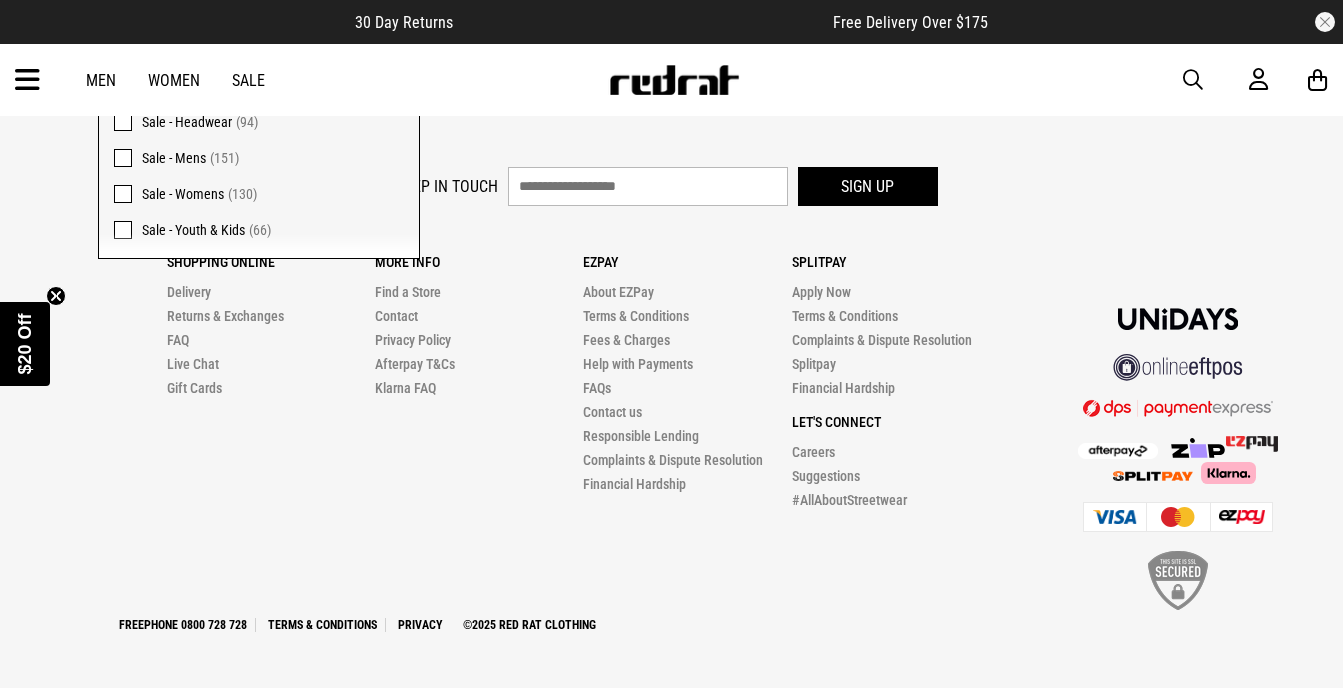 scroll, scrollTop: 6477, scrollLeft: 0, axis: vertical 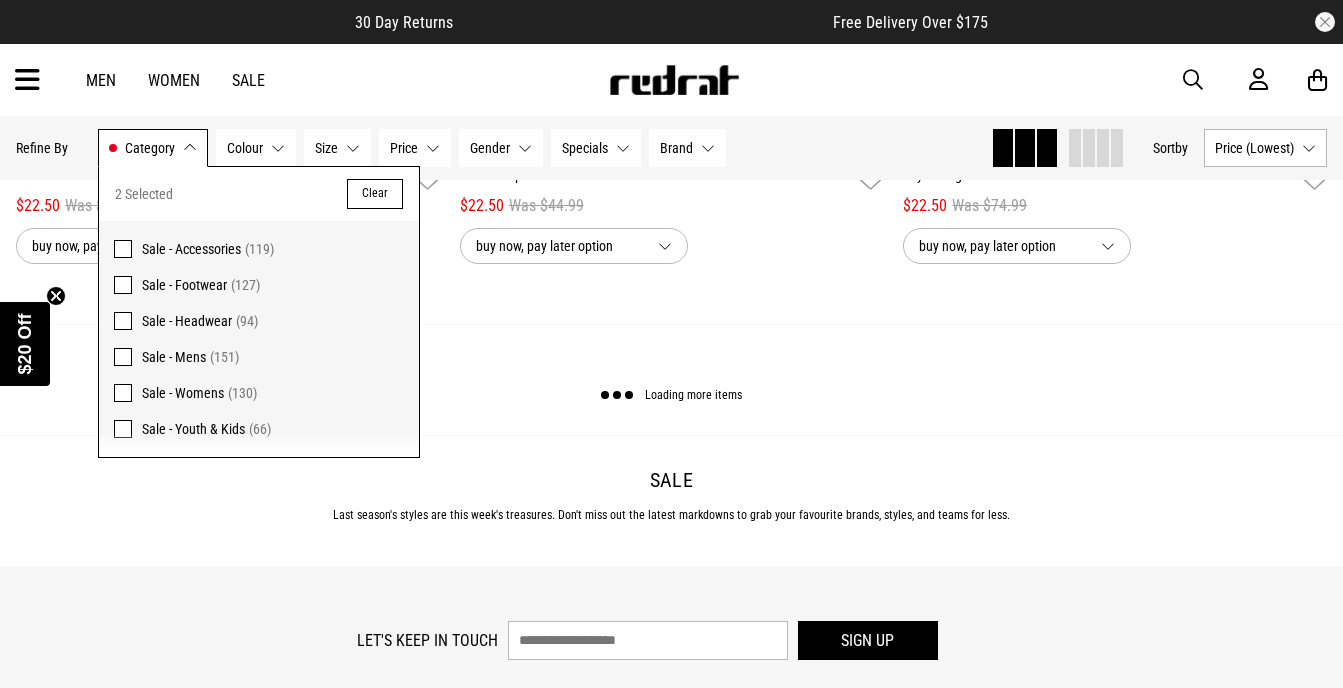 click on "Clear" at bounding box center [375, 194] 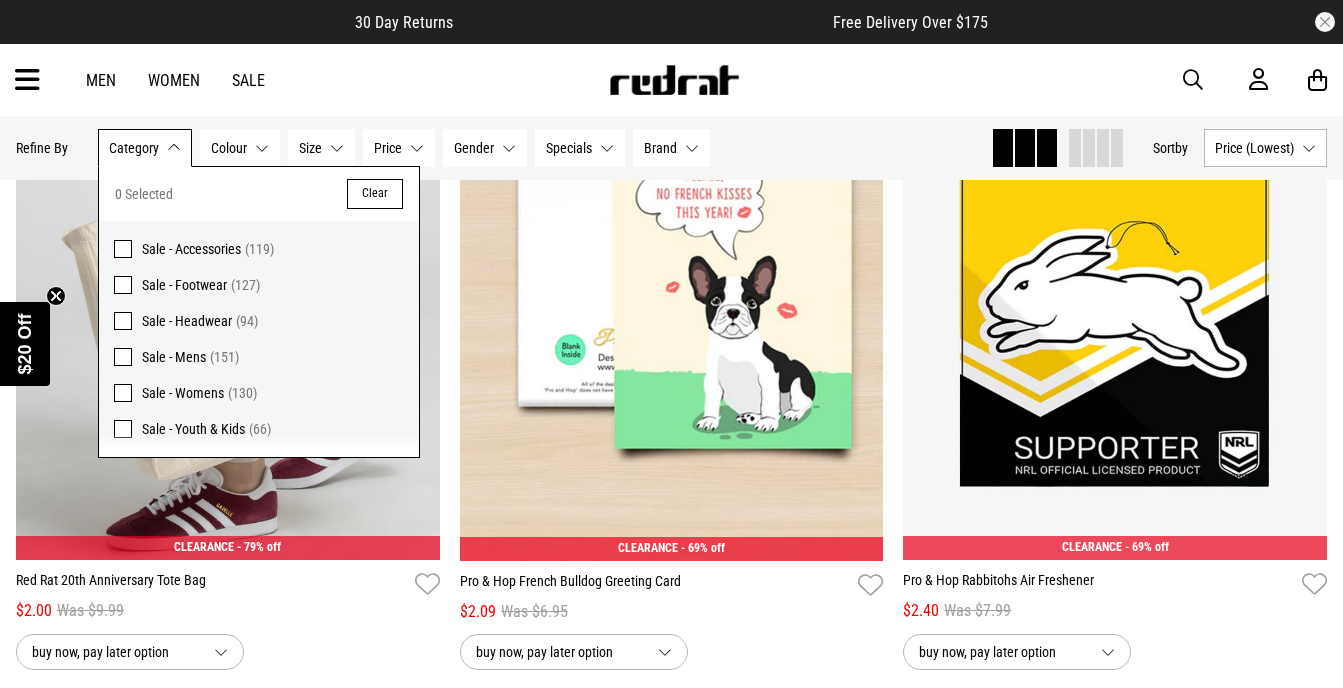 scroll, scrollTop: 0, scrollLeft: 0, axis: both 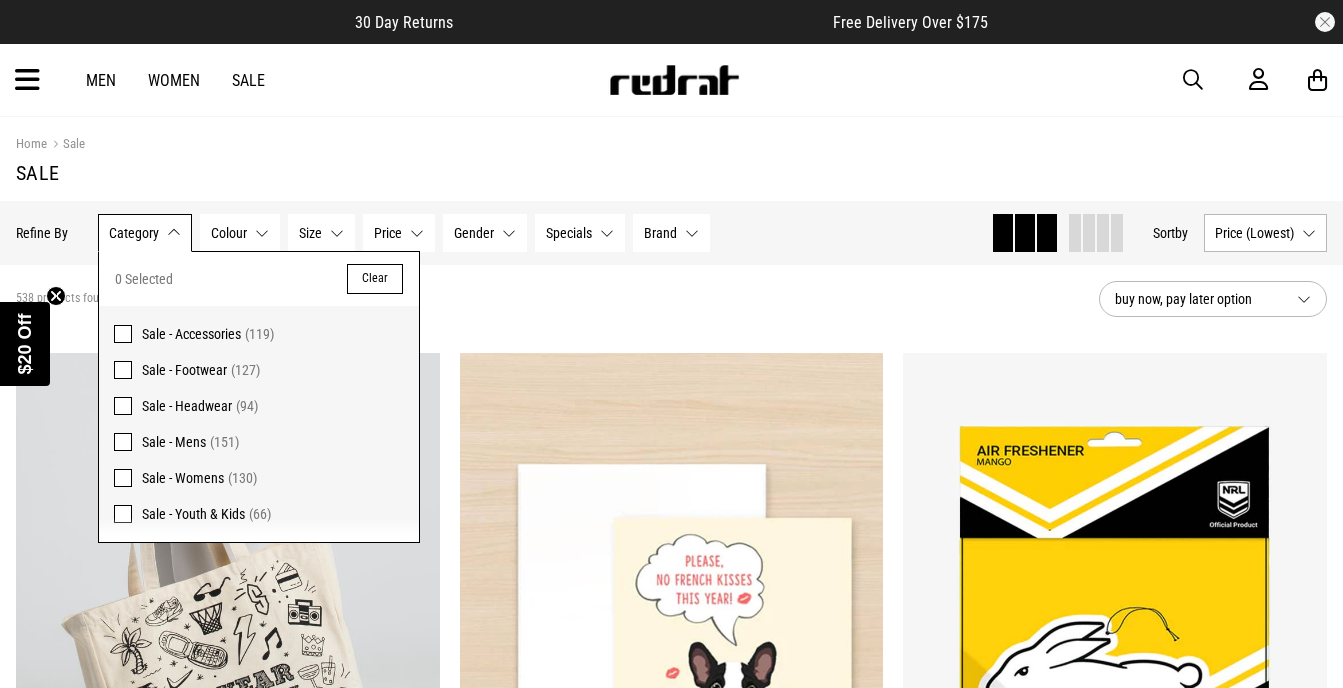 click at bounding box center (123, 370) 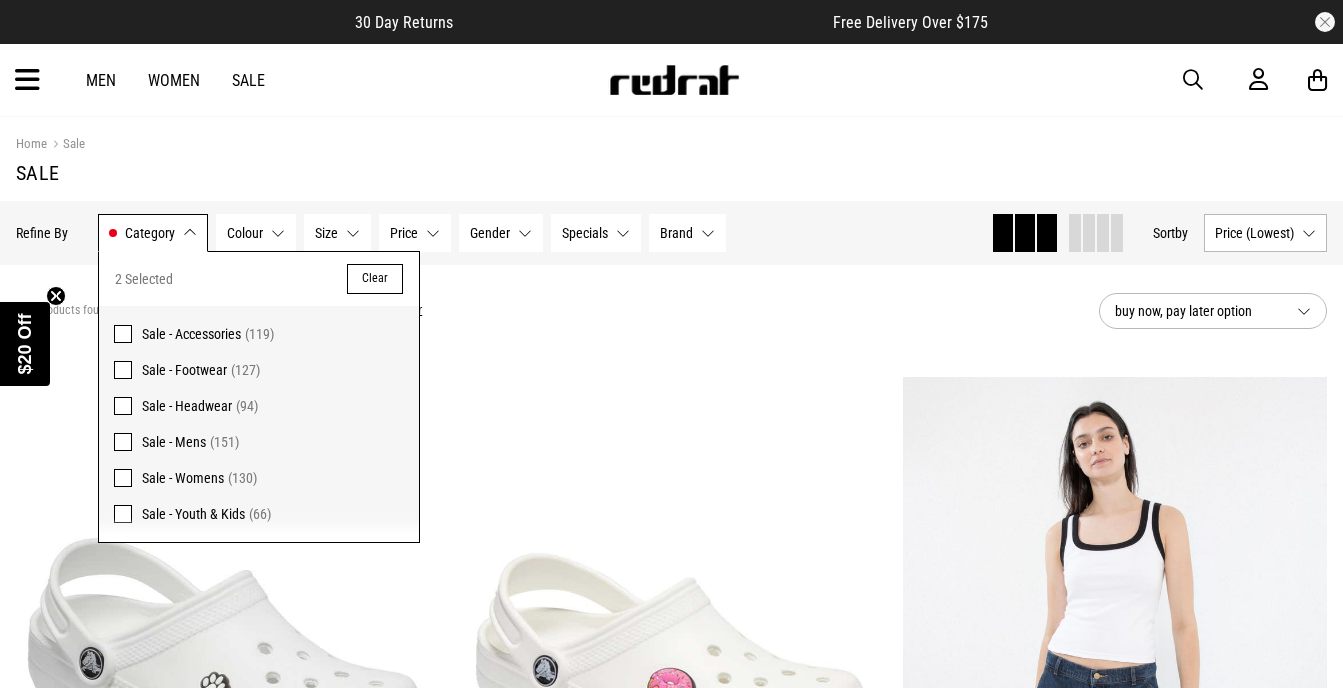 click on "257 products found   Active Filters Sale - Footwear Sale - Womens Clear" at bounding box center (549, 311) 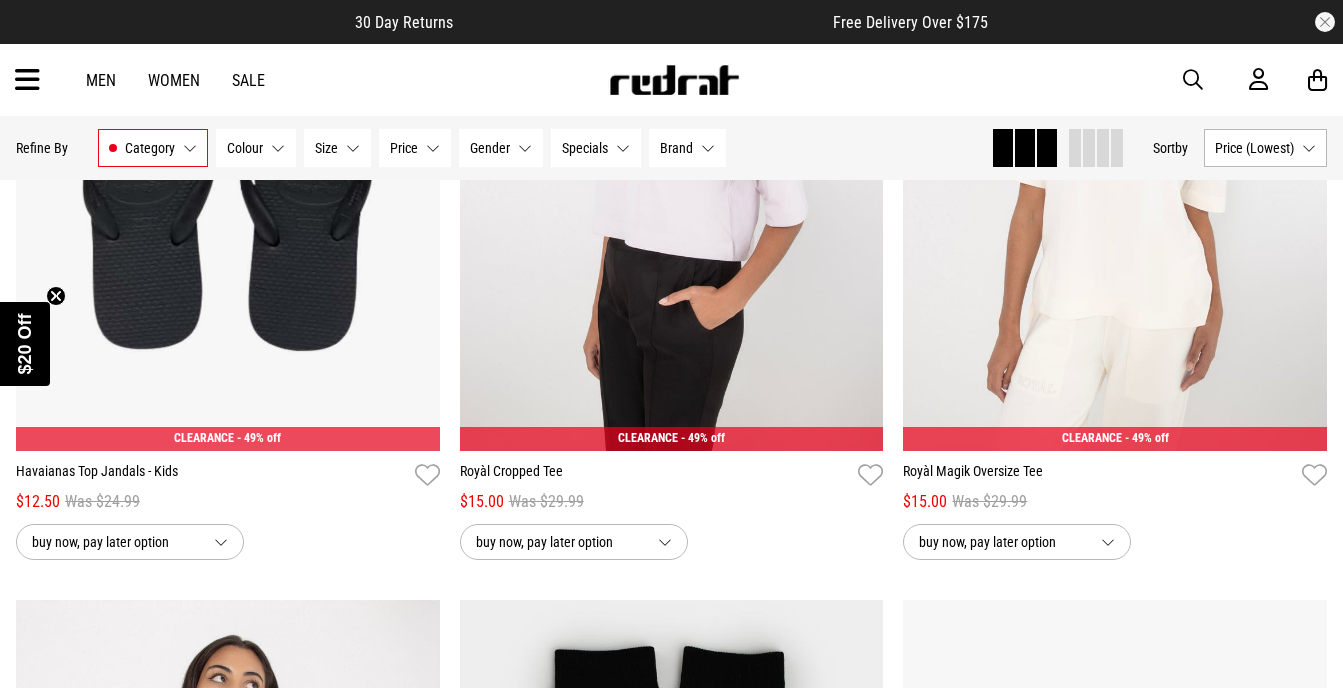 scroll, scrollTop: 1720, scrollLeft: 0, axis: vertical 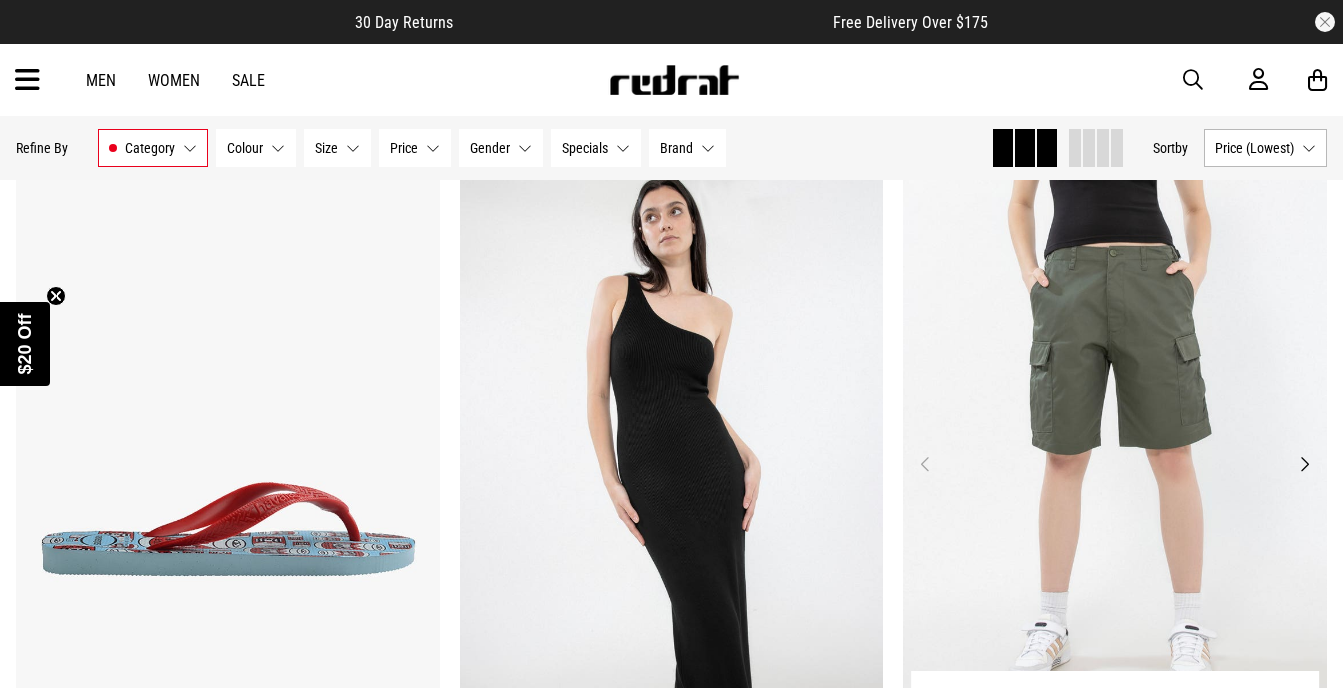 click on "Next" at bounding box center [1304, 464] 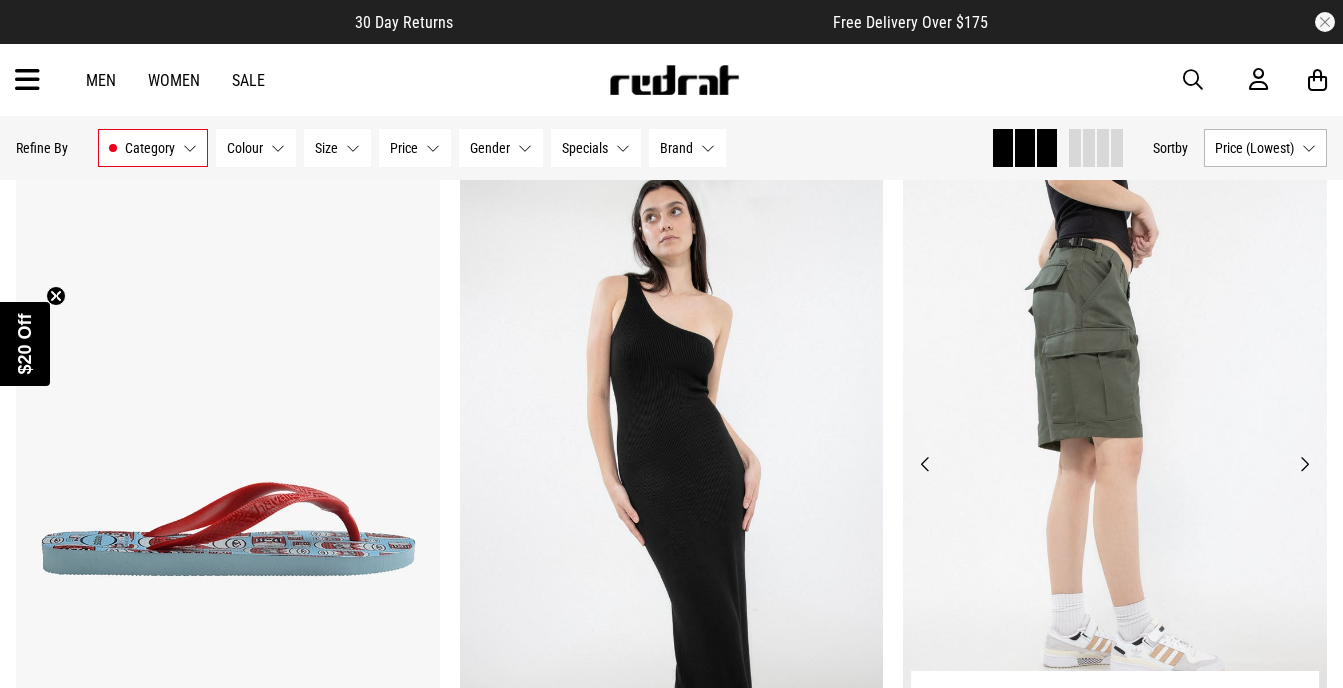 click on "Next" at bounding box center (1304, 464) 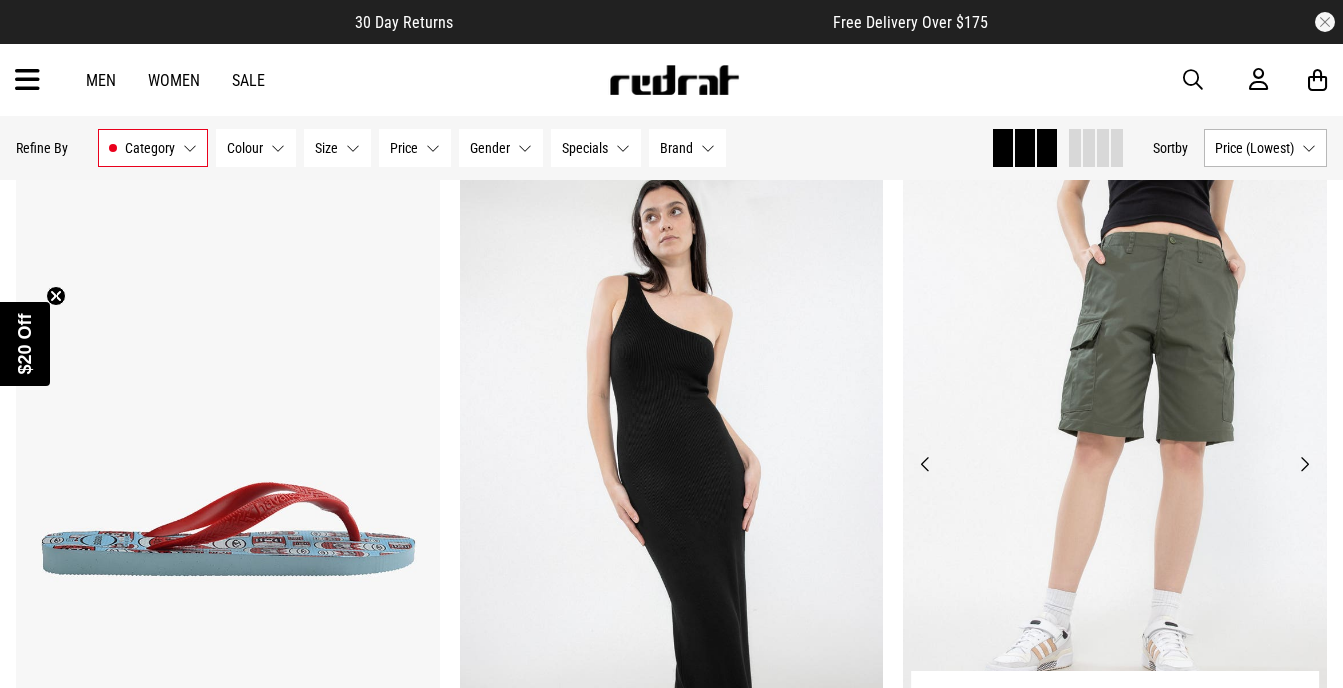 click on "Next" at bounding box center (1304, 464) 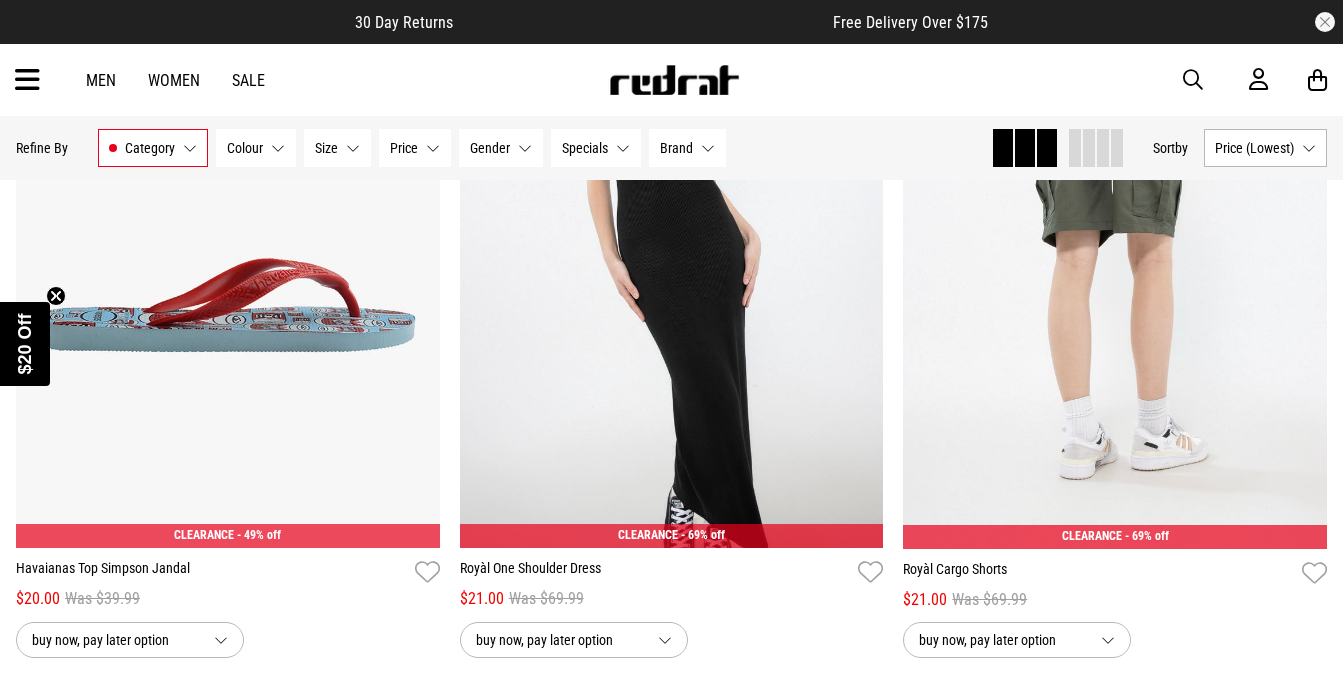 scroll, scrollTop: 4166, scrollLeft: 0, axis: vertical 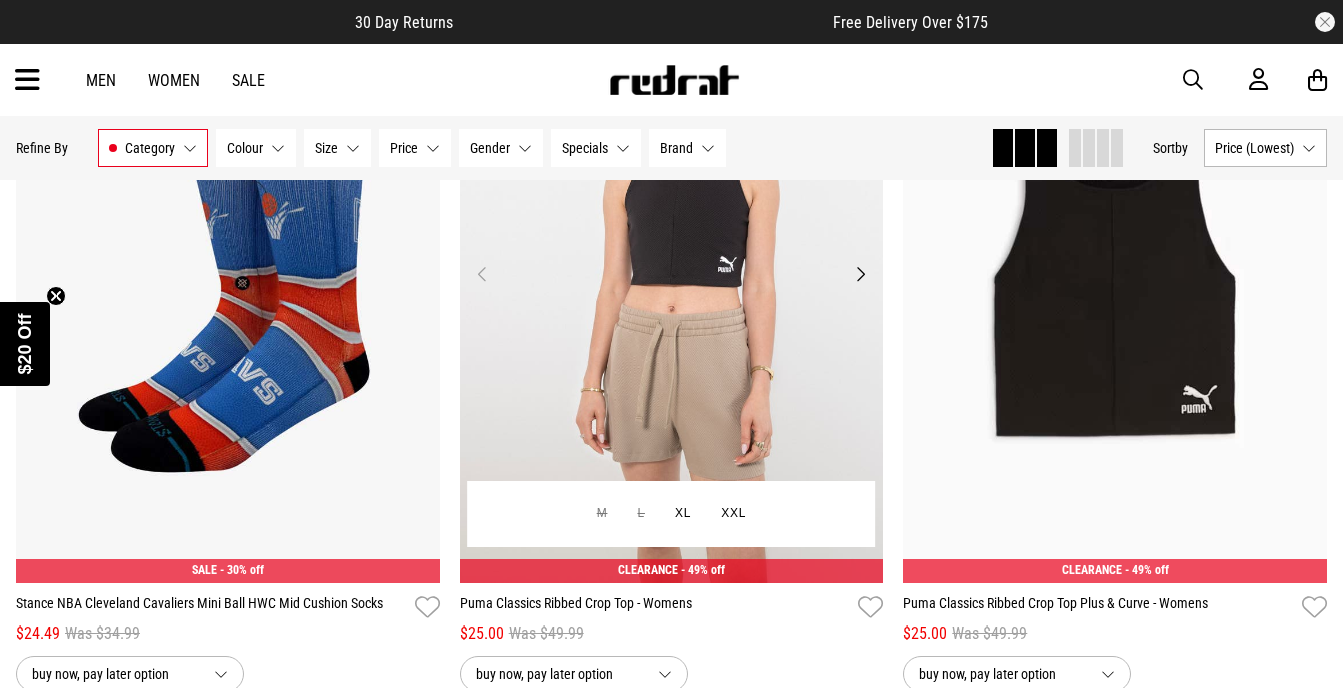 click on "Next" at bounding box center [860, 274] 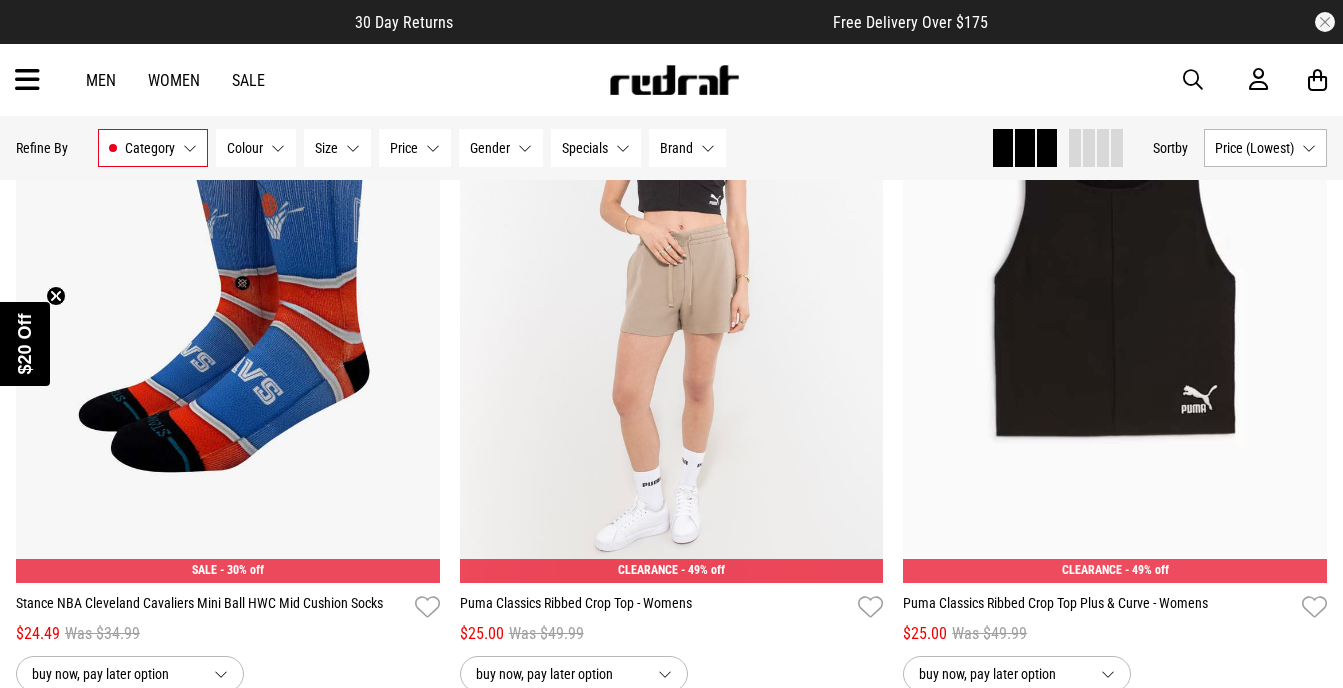 scroll, scrollTop: 6844, scrollLeft: 0, axis: vertical 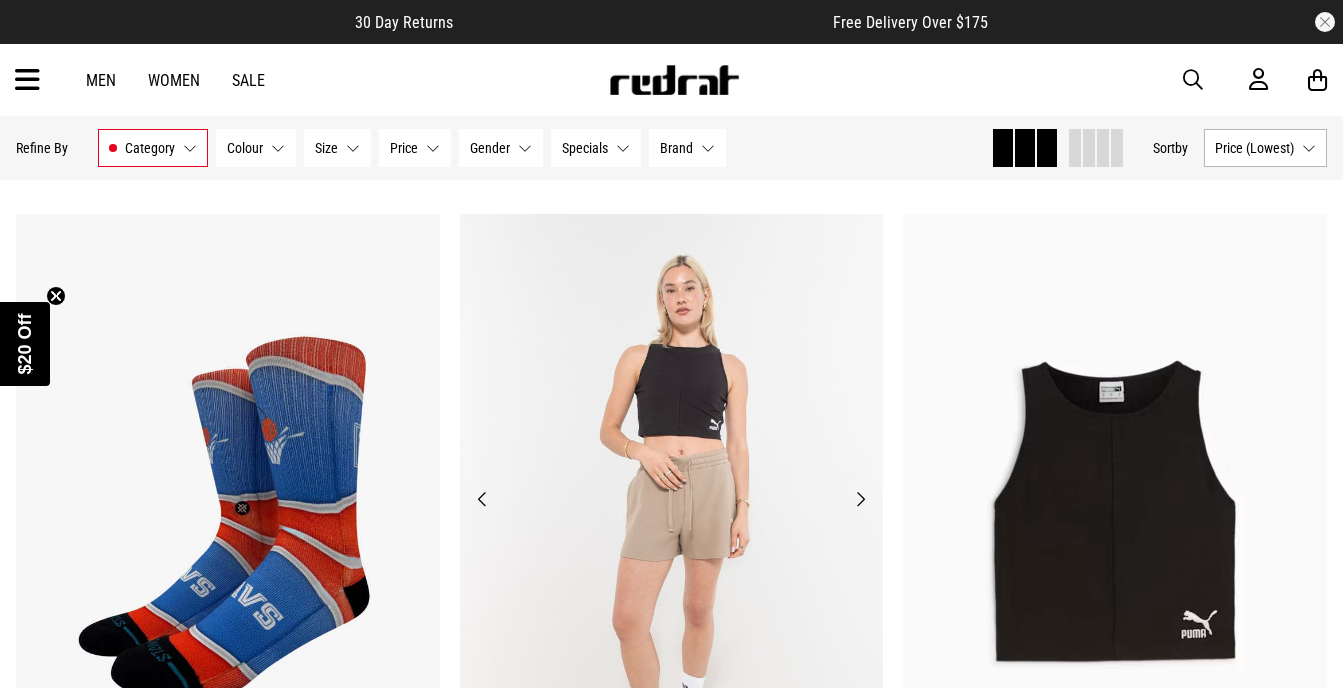 click on "Next" at bounding box center (860, 499) 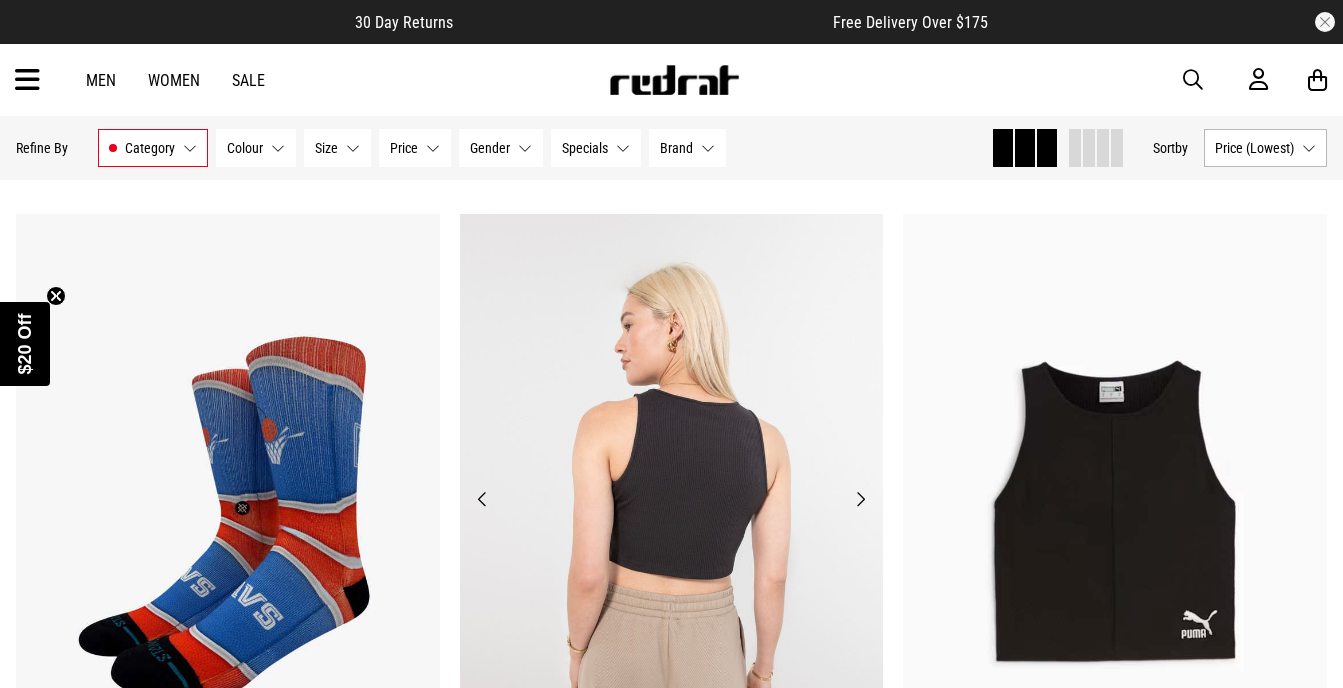 click on "Next" at bounding box center (860, 499) 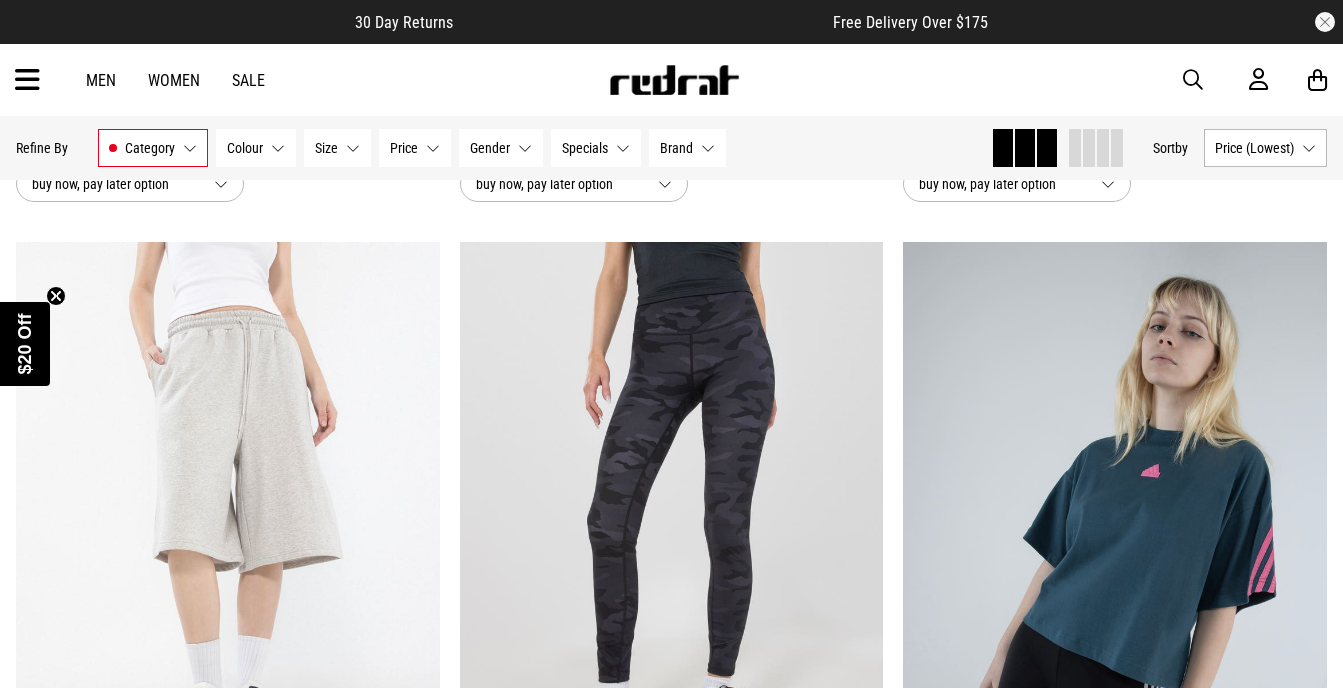 scroll, scrollTop: 7702, scrollLeft: 0, axis: vertical 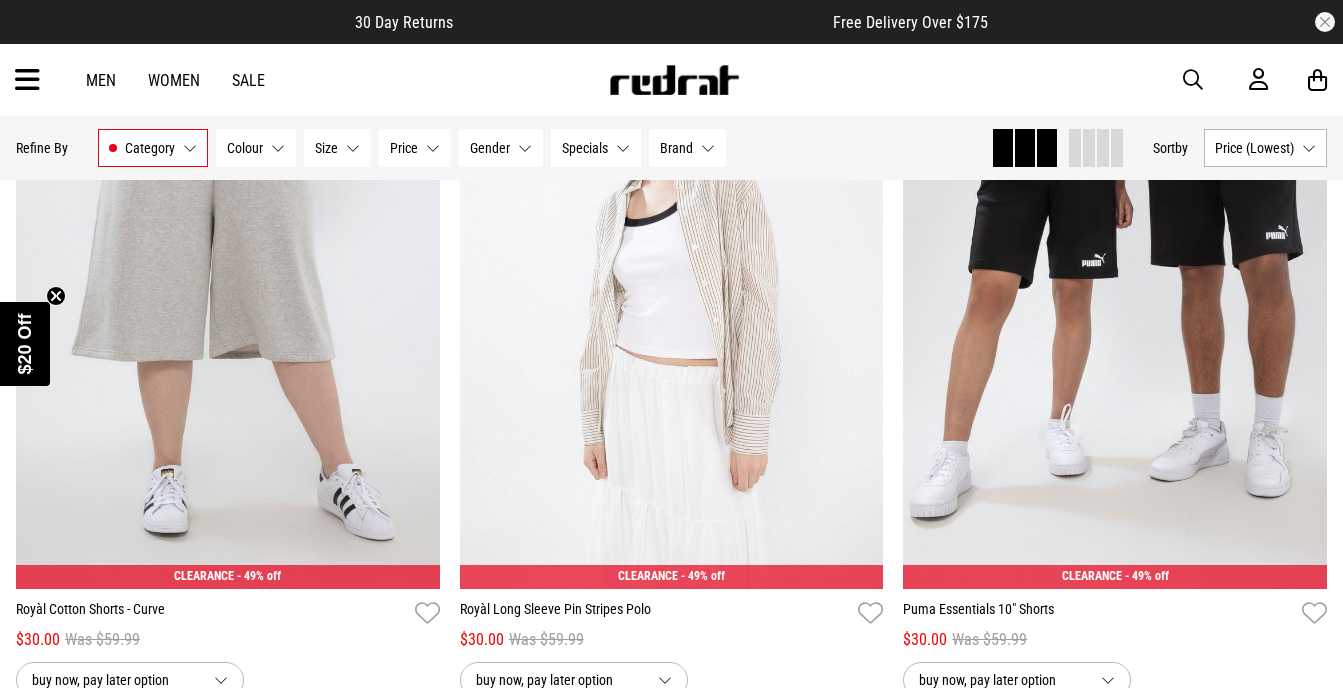 click at bounding box center (1193, 80) 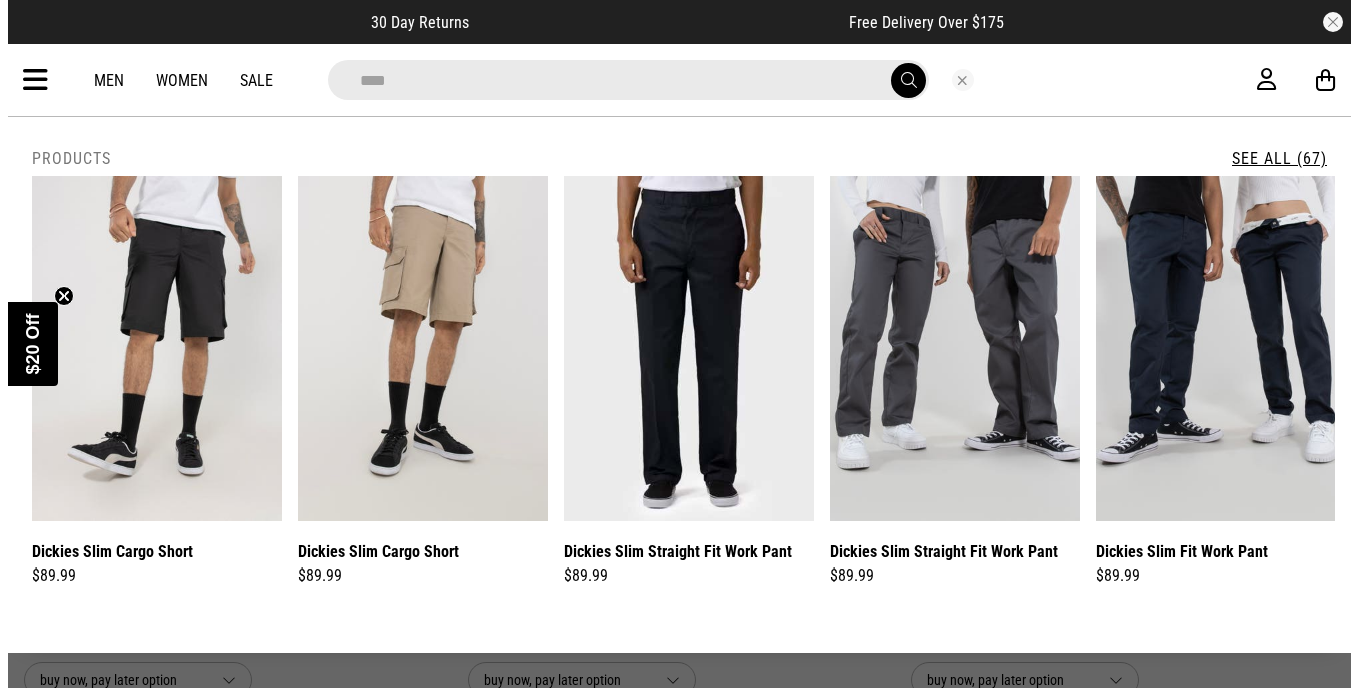 scroll, scrollTop: 10106, scrollLeft: 0, axis: vertical 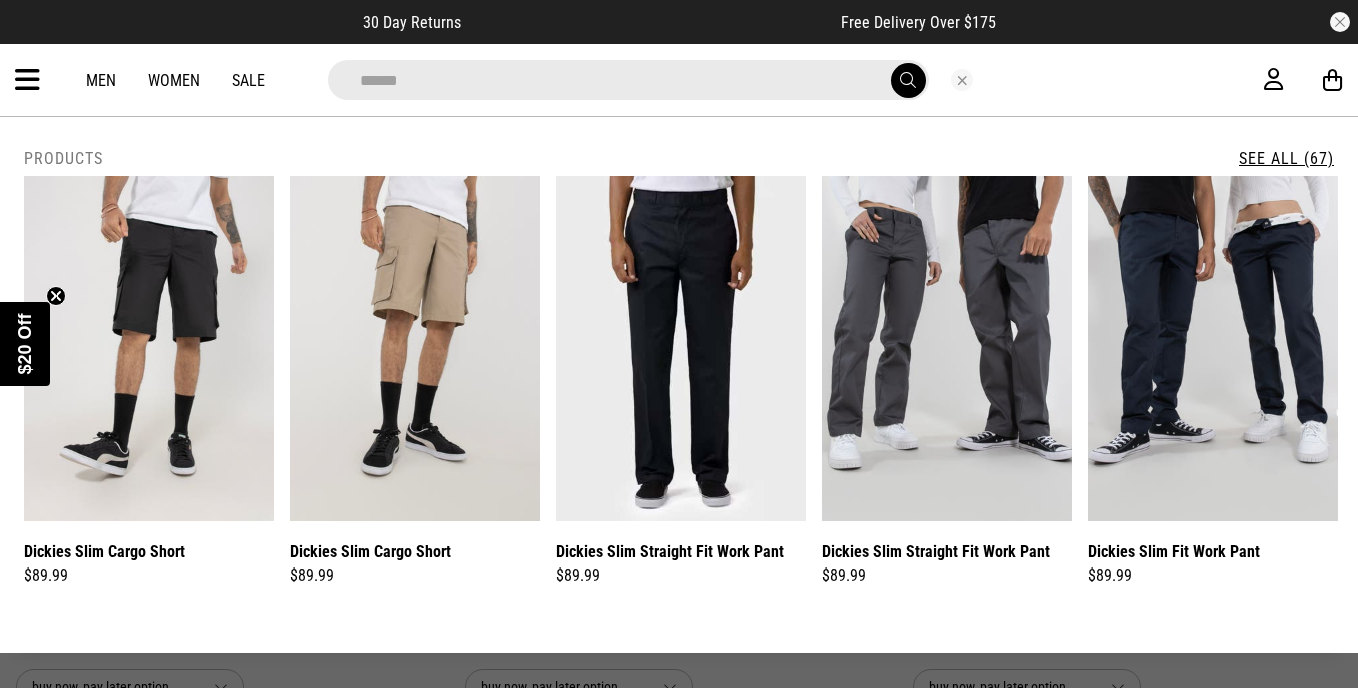type on "******" 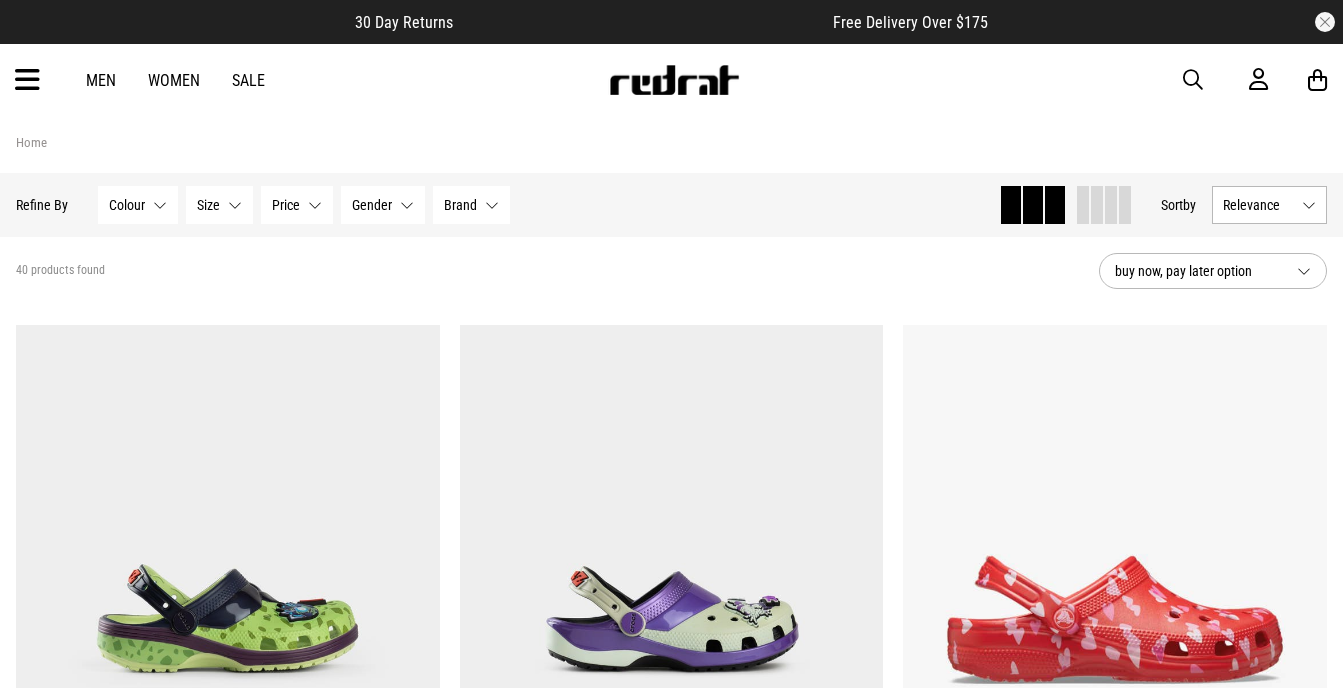 scroll, scrollTop: 0, scrollLeft: 0, axis: both 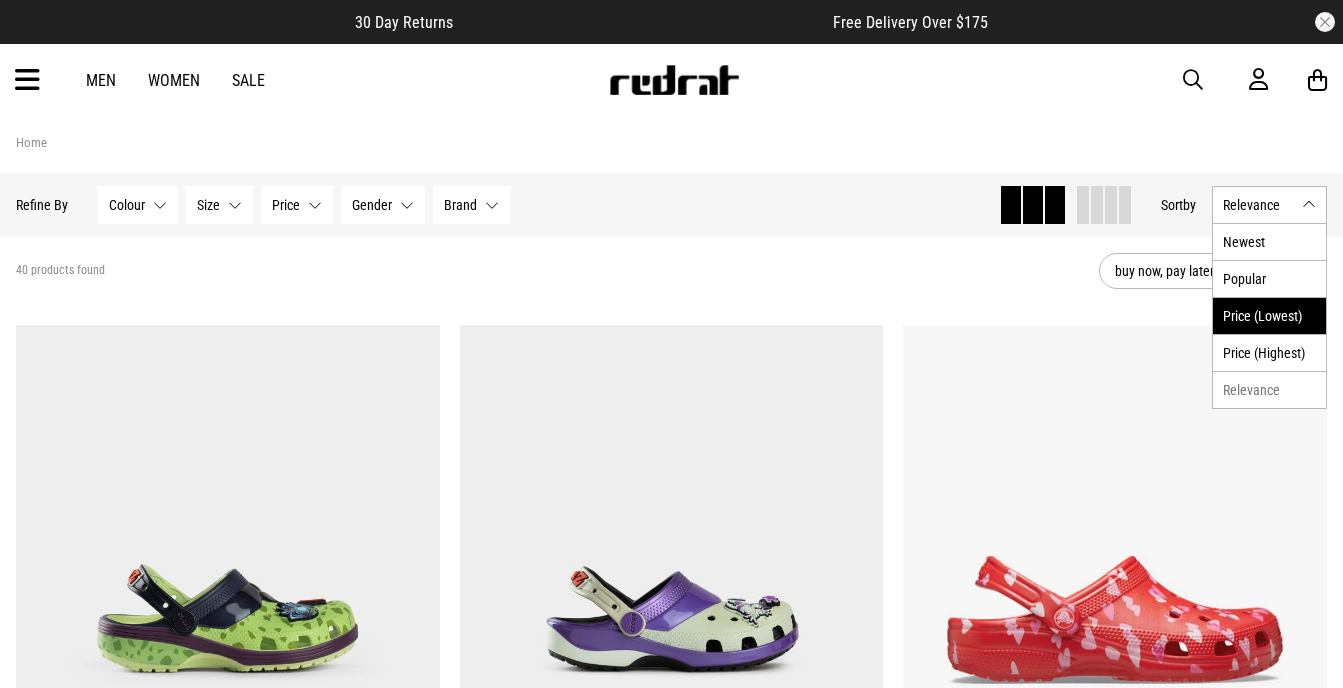 click on "Price (Lowest)" at bounding box center (1269, 315) 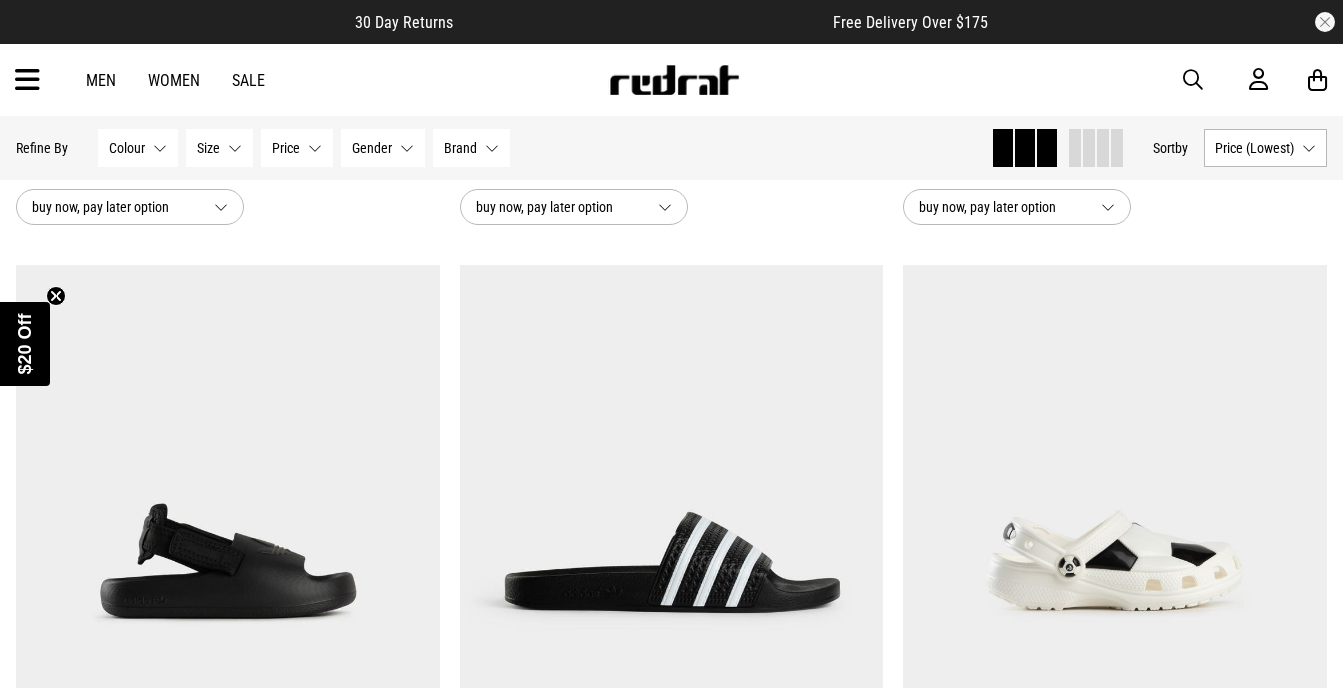 scroll, scrollTop: 991, scrollLeft: 0, axis: vertical 